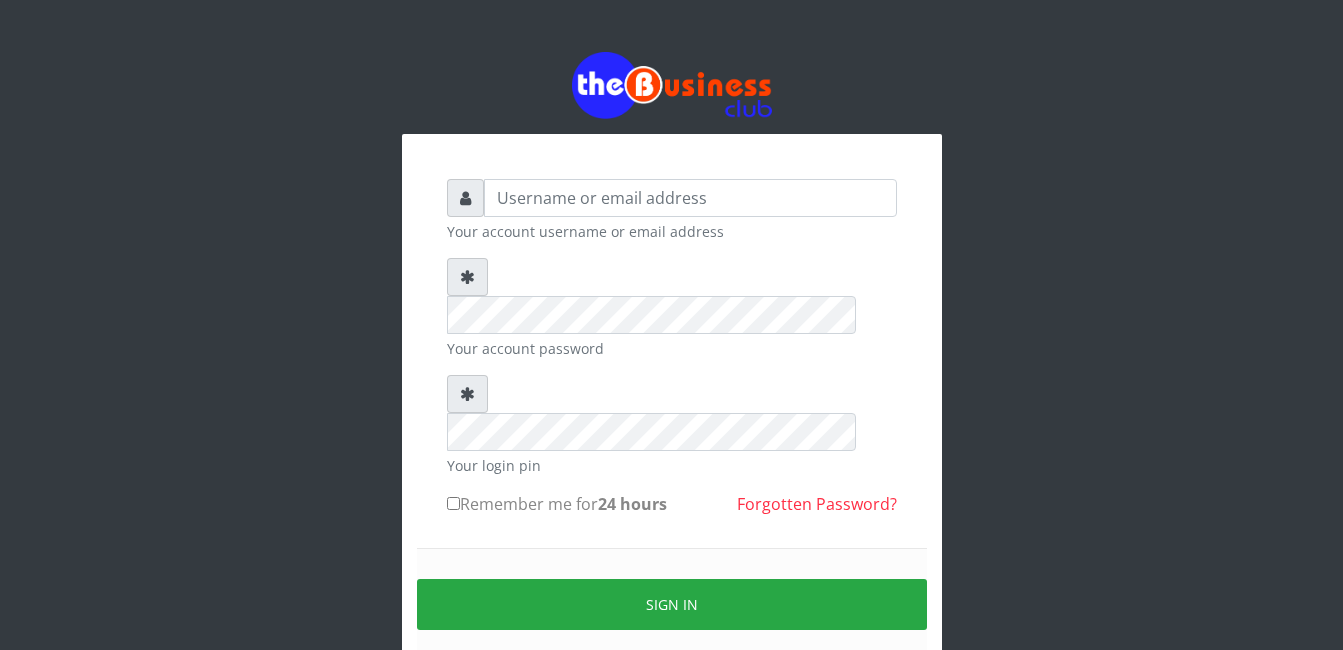 scroll, scrollTop: 0, scrollLeft: 0, axis: both 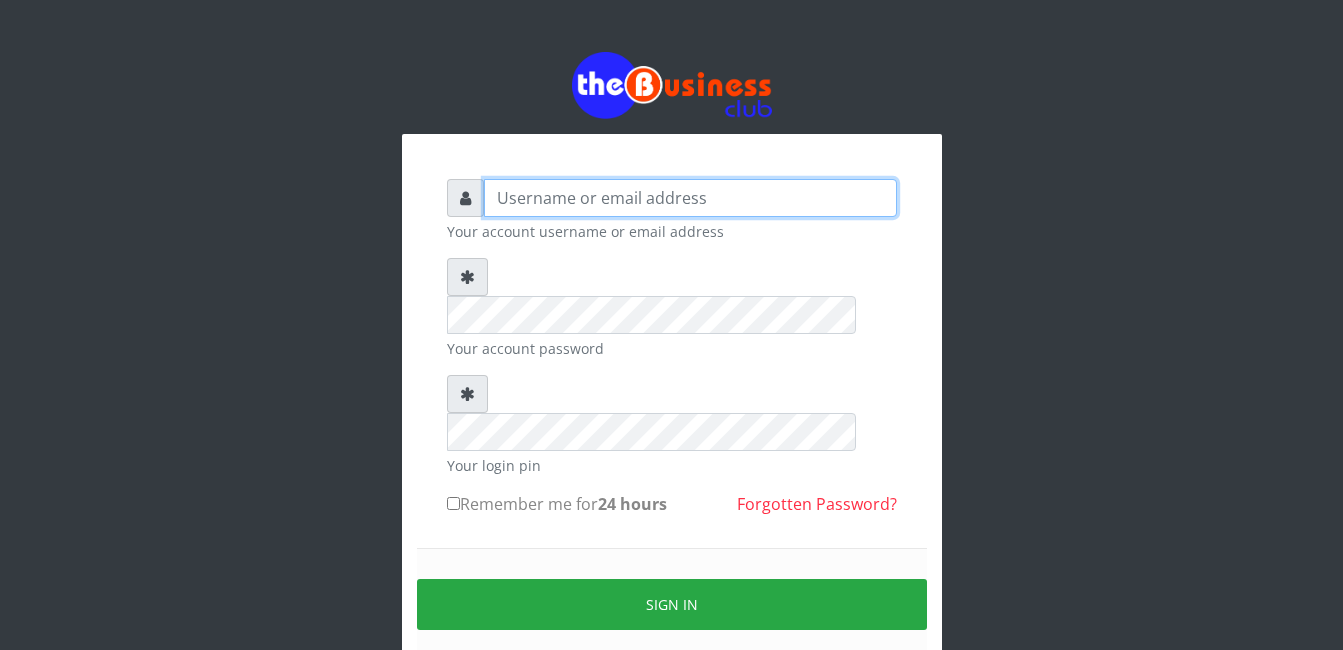 click at bounding box center [690, 198] 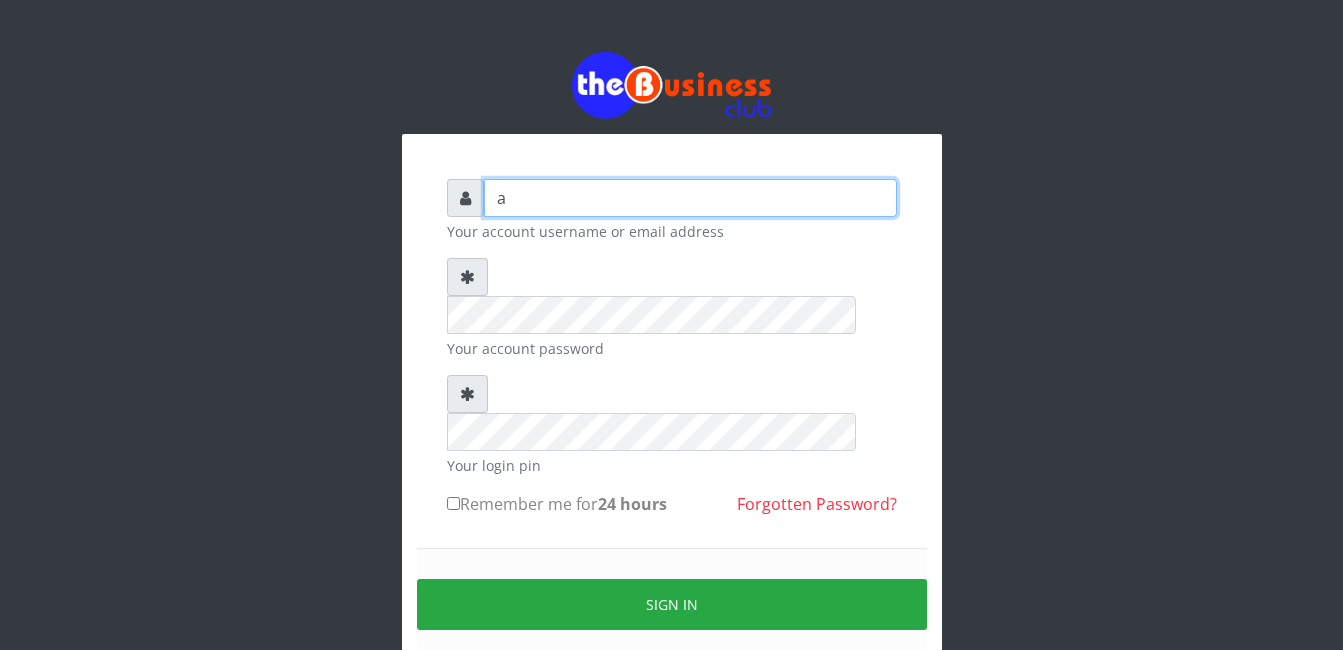 type on "amosgeorgejoshua@gmail.com" 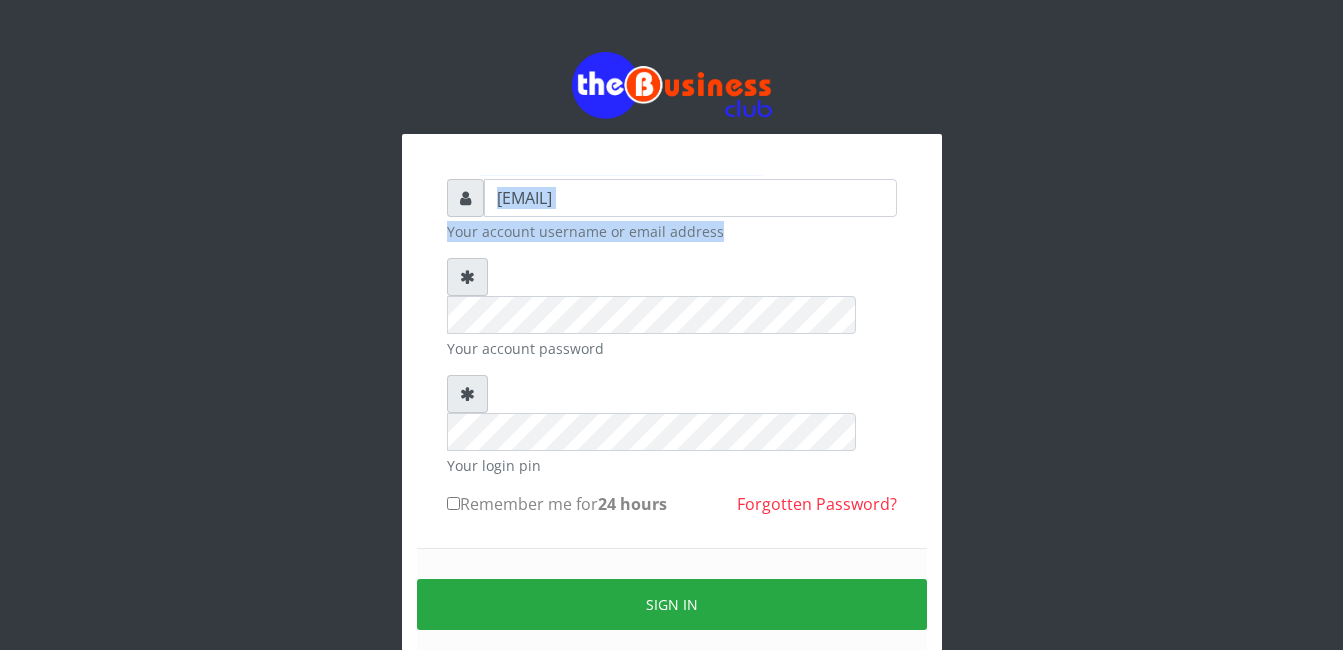 drag, startPoint x: 792, startPoint y: 218, endPoint x: 481, endPoint y: 191, distance: 312.16983 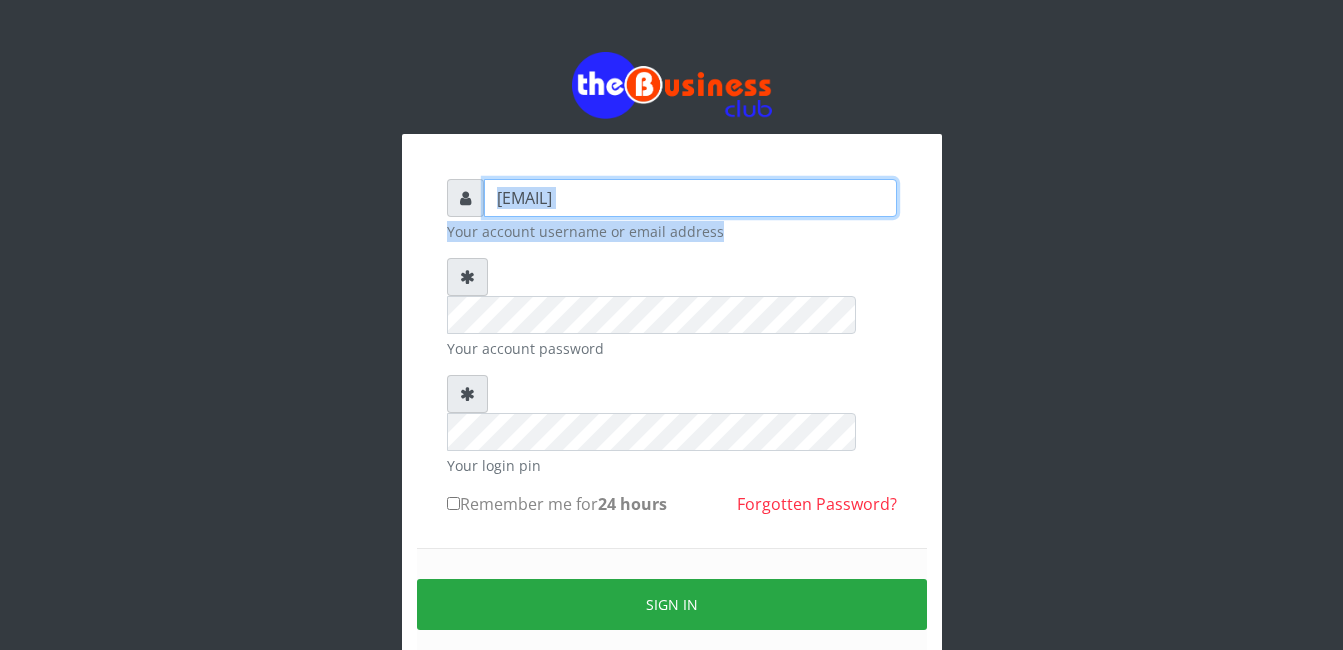 drag, startPoint x: 481, startPoint y: 191, endPoint x: 701, endPoint y: 209, distance: 220.73514 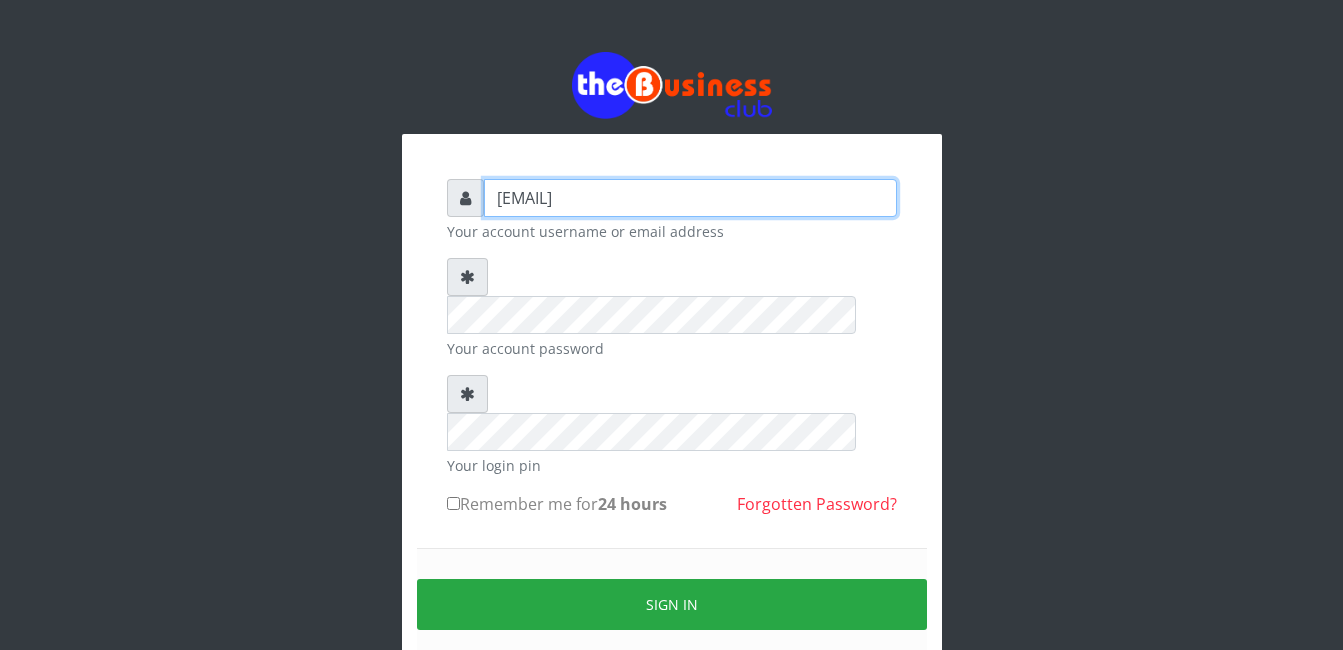 drag, startPoint x: 683, startPoint y: 198, endPoint x: 494, endPoint y: 194, distance: 189.04233 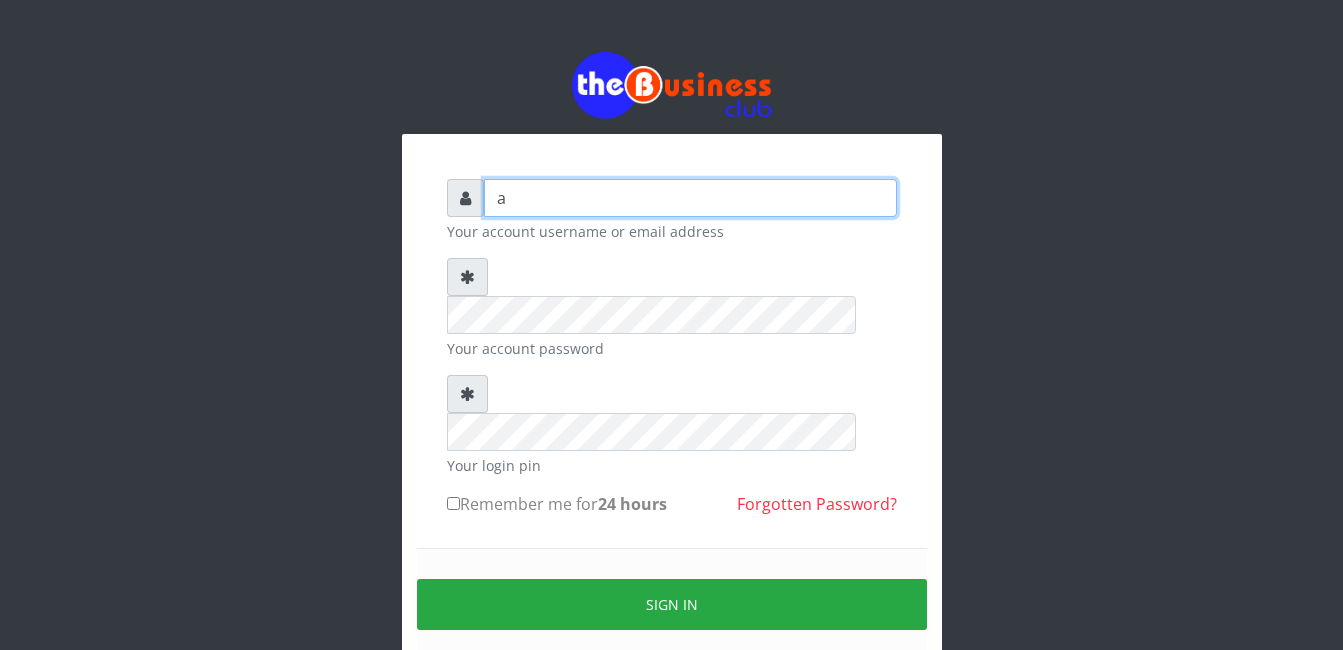type on "abasscotex12@gmail.com" 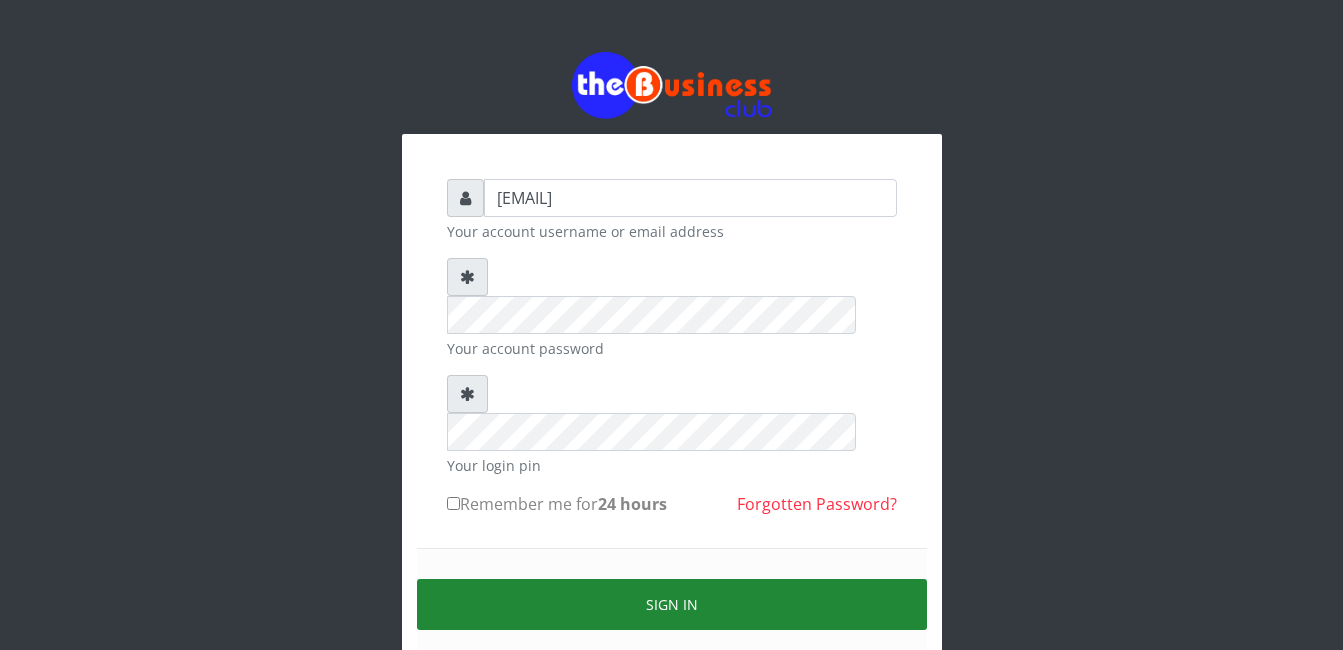 click on "Sign in" at bounding box center (672, 604) 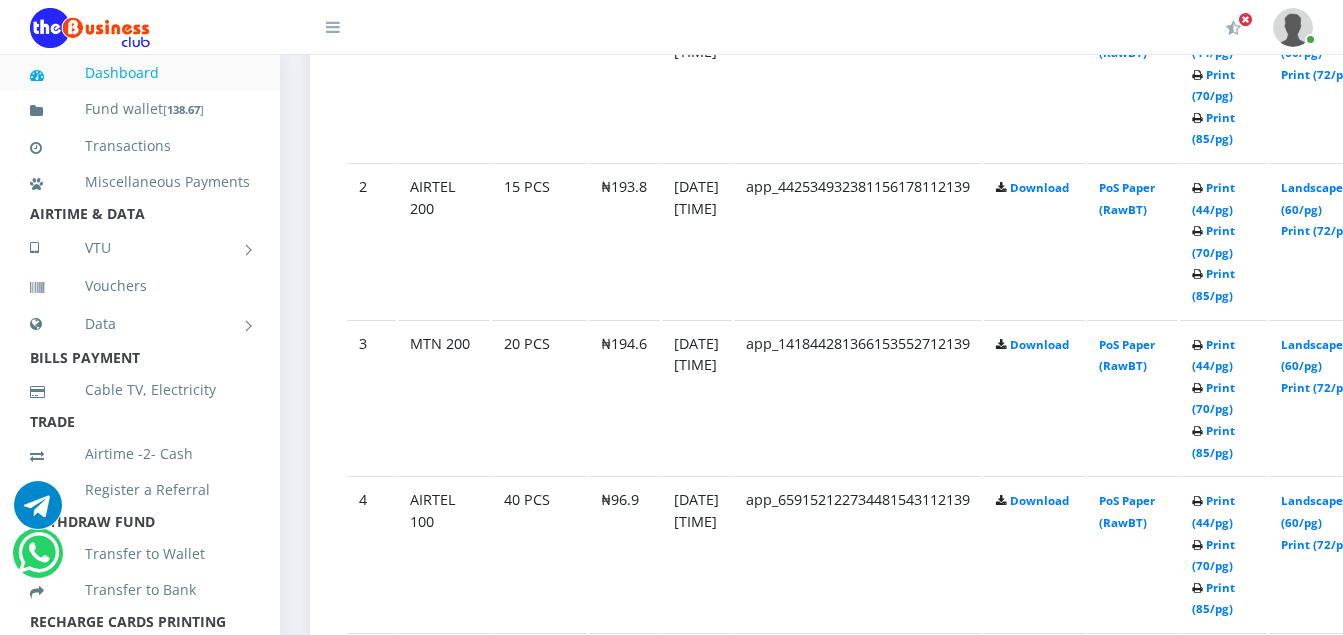 scroll, scrollTop: 1300, scrollLeft: 0, axis: vertical 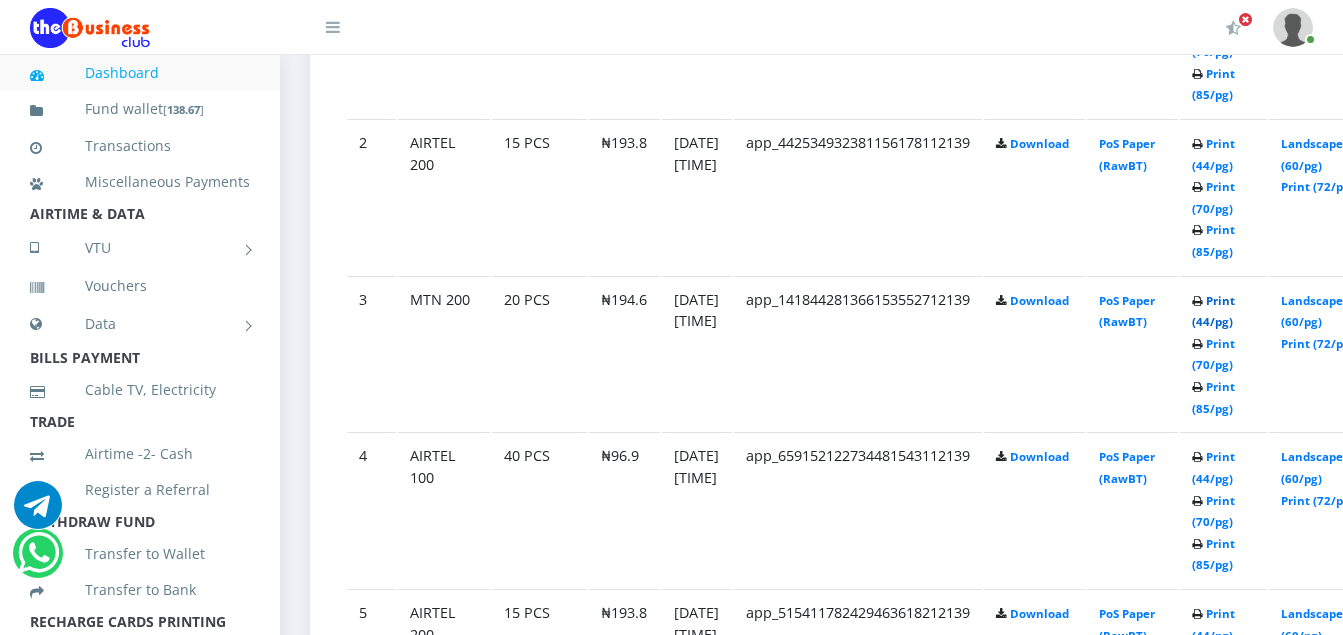 click on "Print (44/pg)" at bounding box center (1213, 311) 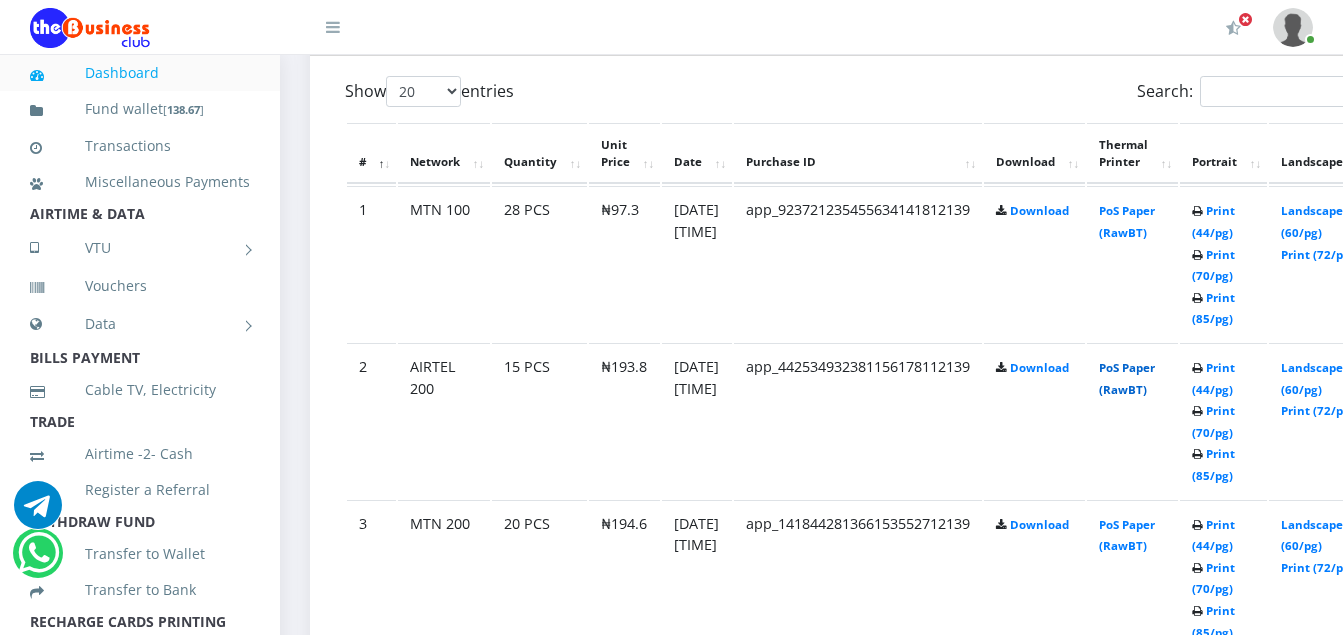 scroll, scrollTop: 1118, scrollLeft: 0, axis: vertical 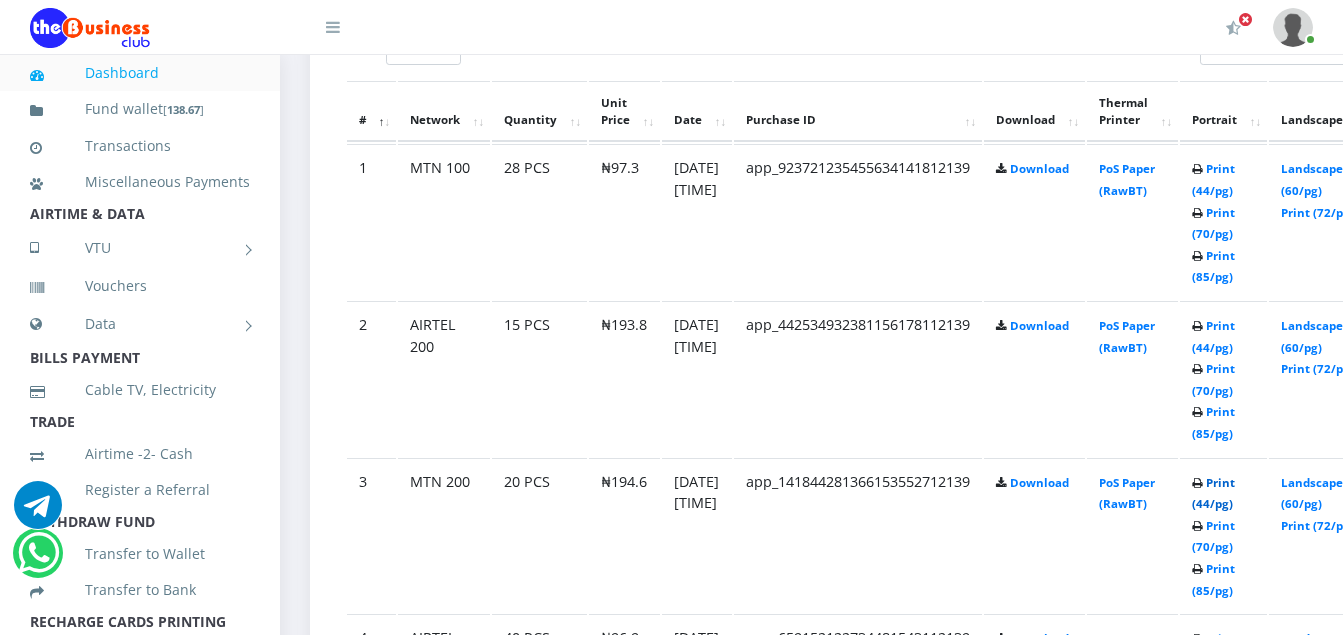 click on "Print (44/pg)" at bounding box center (1213, 493) 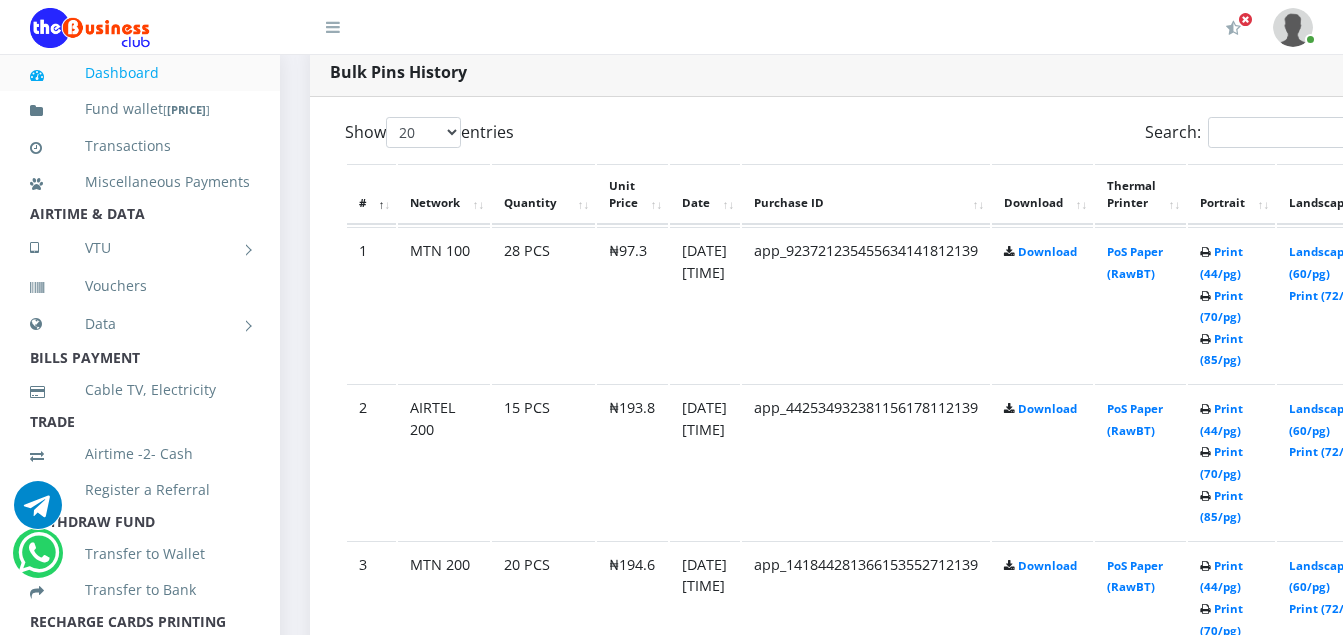 scroll, scrollTop: 1118, scrollLeft: 0, axis: vertical 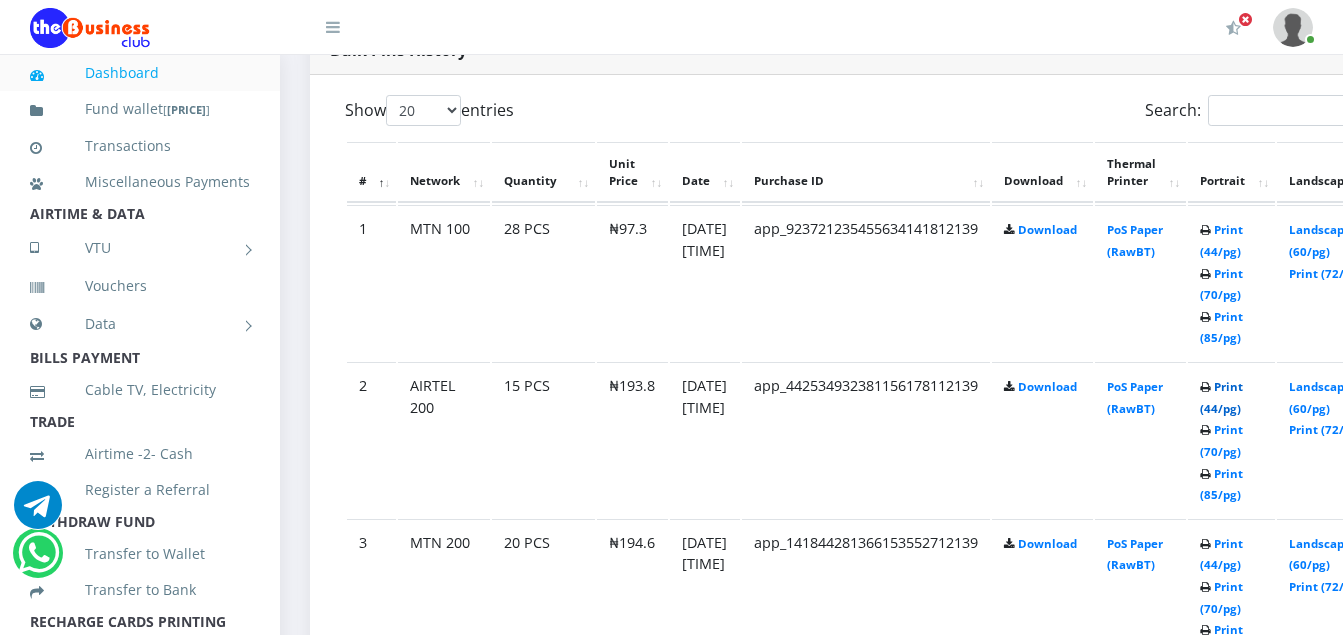 click on "Print (44/pg)" at bounding box center [1221, 397] 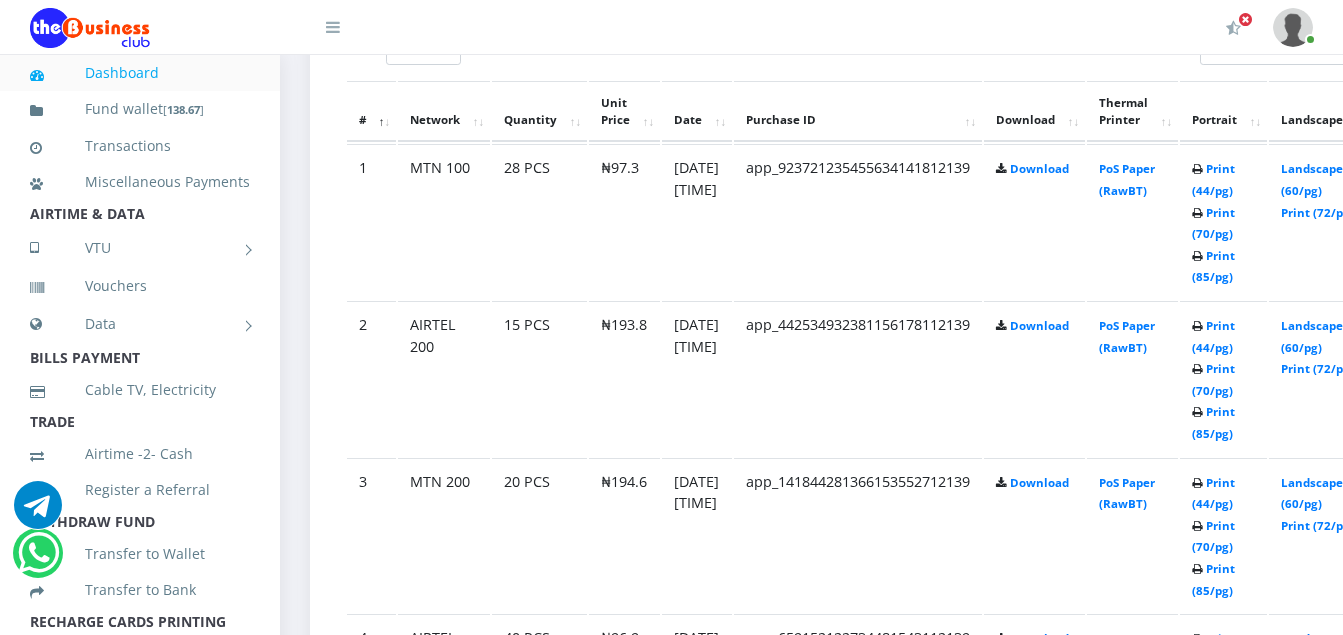 scroll, scrollTop: 0, scrollLeft: 0, axis: both 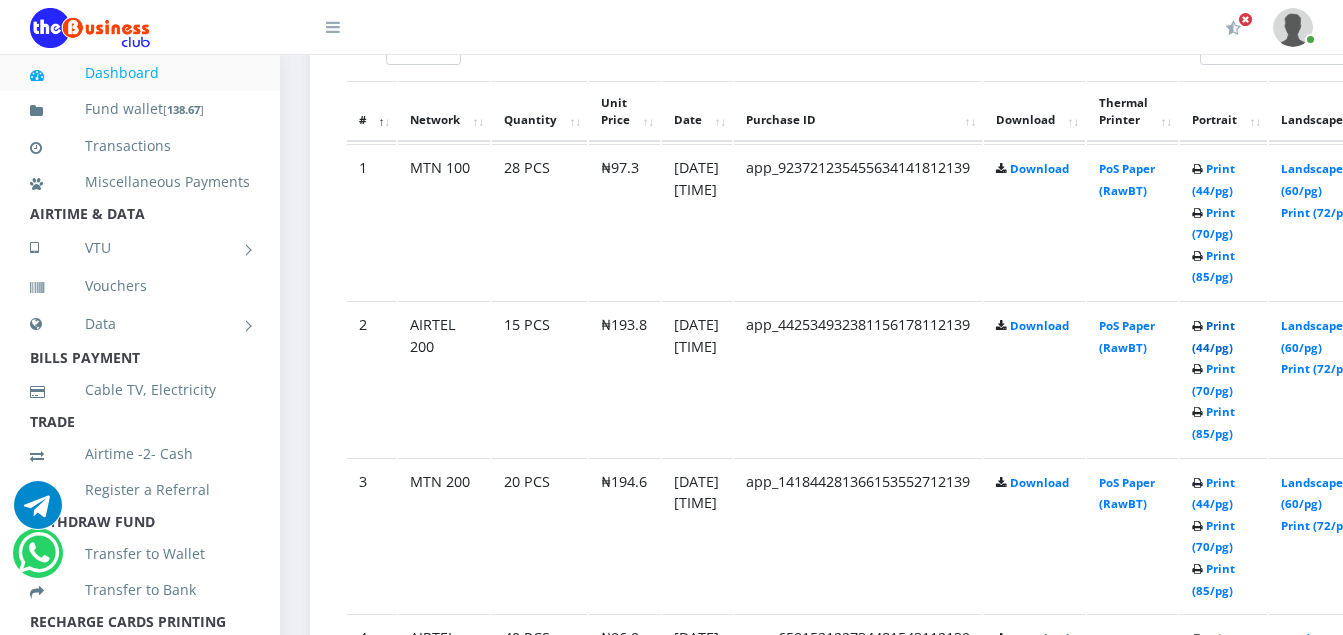 click on "Print (44/pg)" at bounding box center [1213, 336] 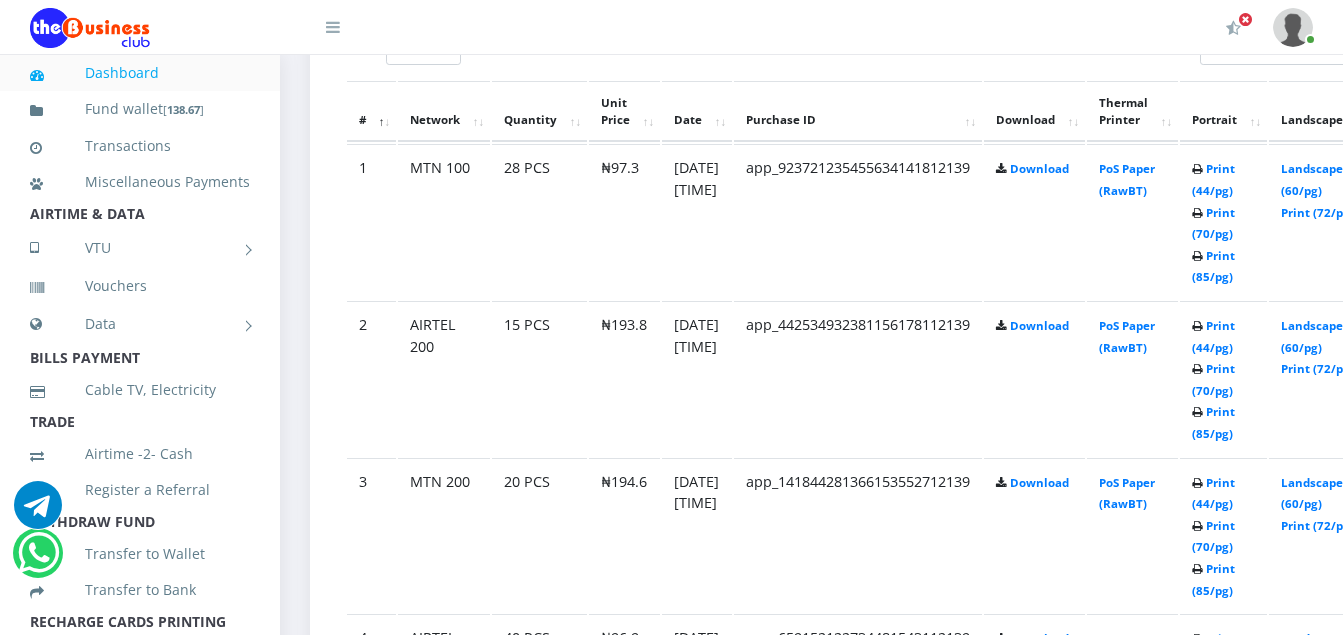 scroll, scrollTop: 0, scrollLeft: 0, axis: both 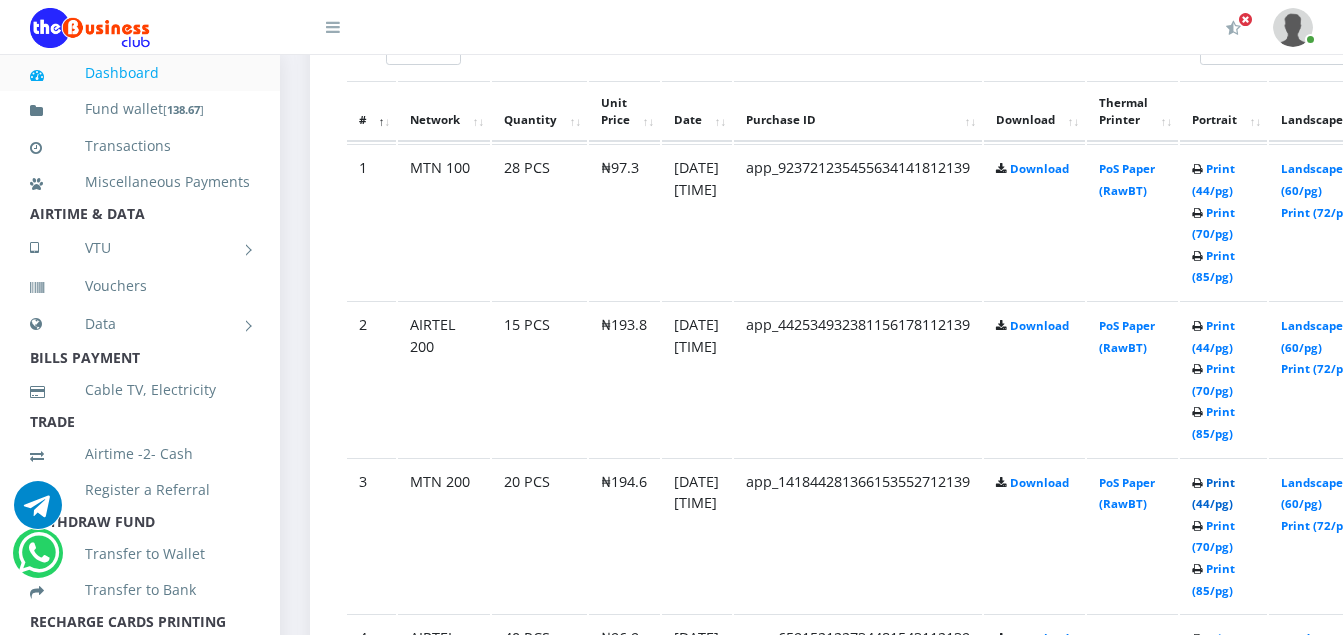 click on "Print (44/pg)" at bounding box center [1213, 493] 